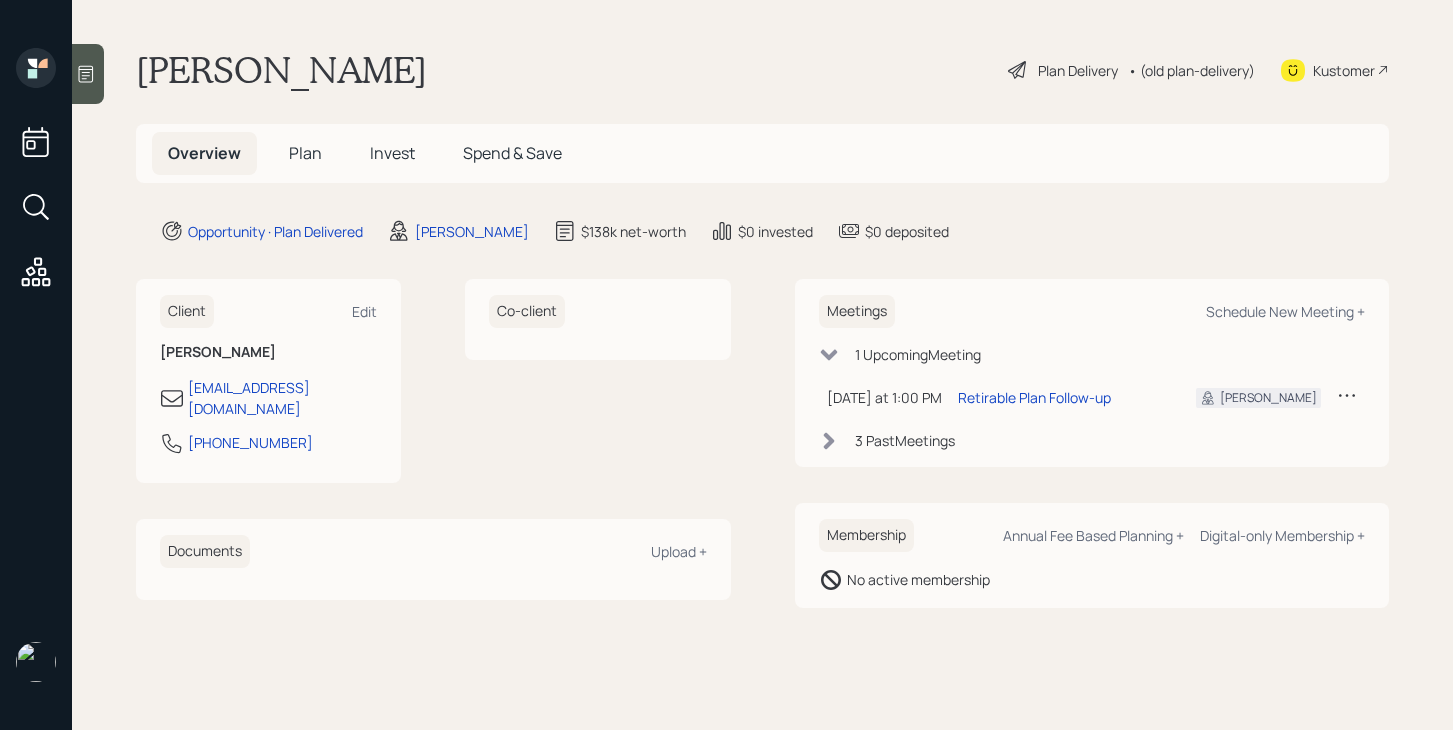 scroll, scrollTop: 0, scrollLeft: 0, axis: both 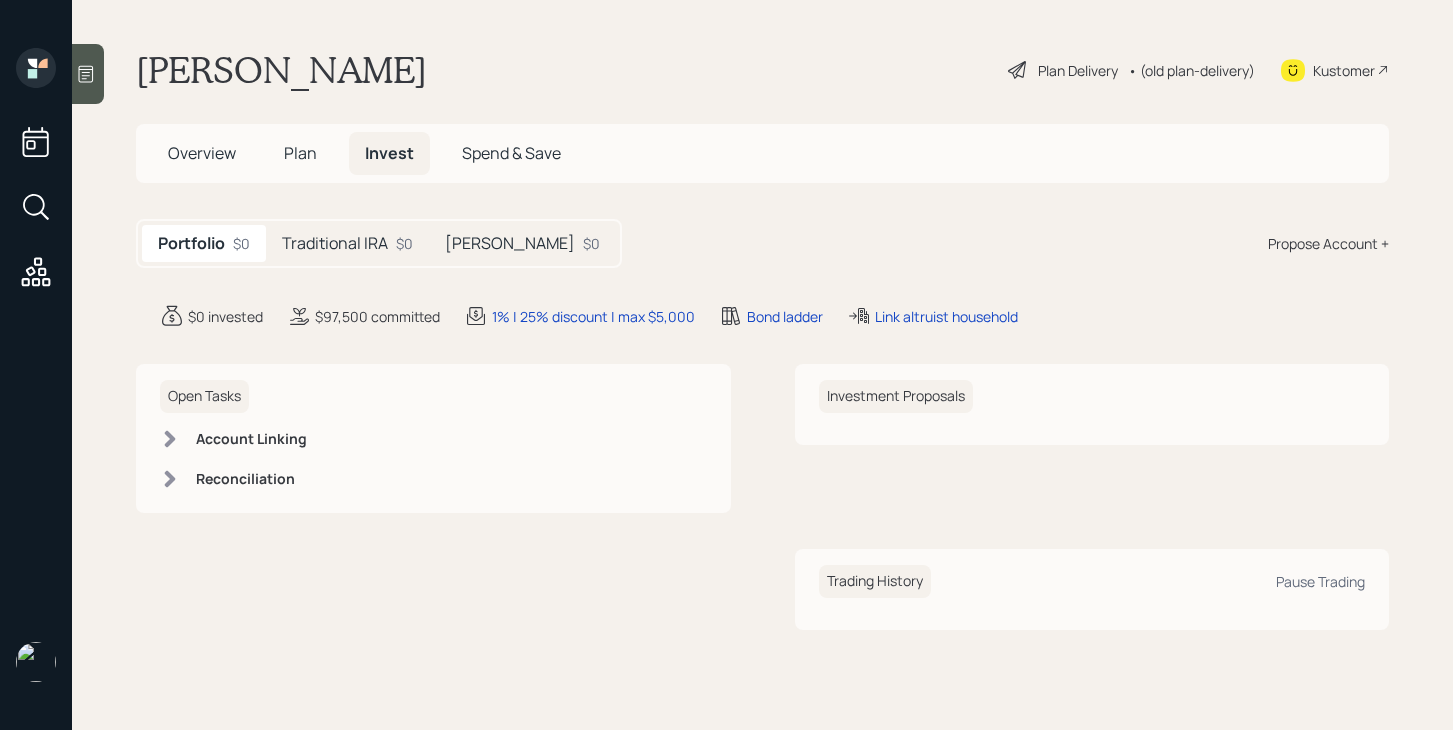 click on "Portfolio $0 Traditional IRA $0 Roth IRA $0" at bounding box center [379, 243] 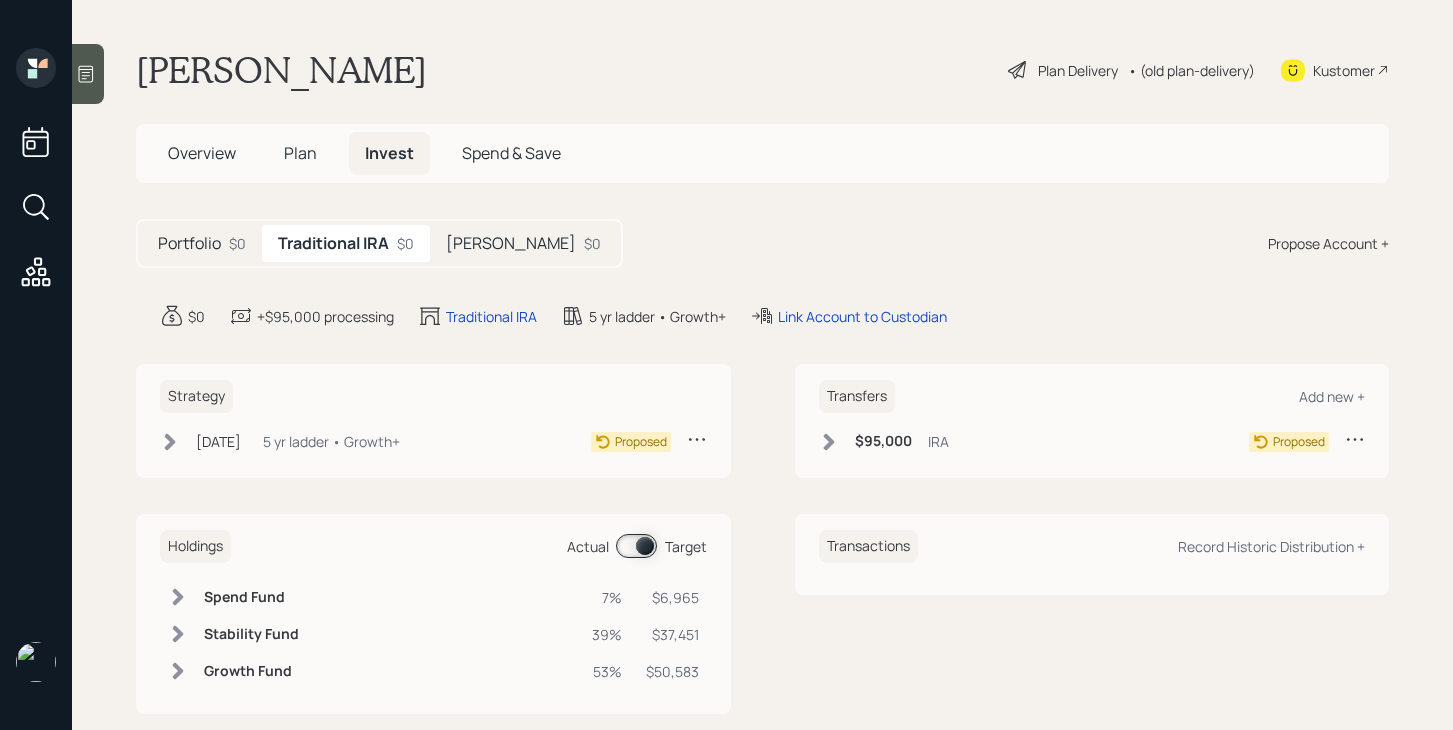 click on "Roth IRA" at bounding box center [511, 243] 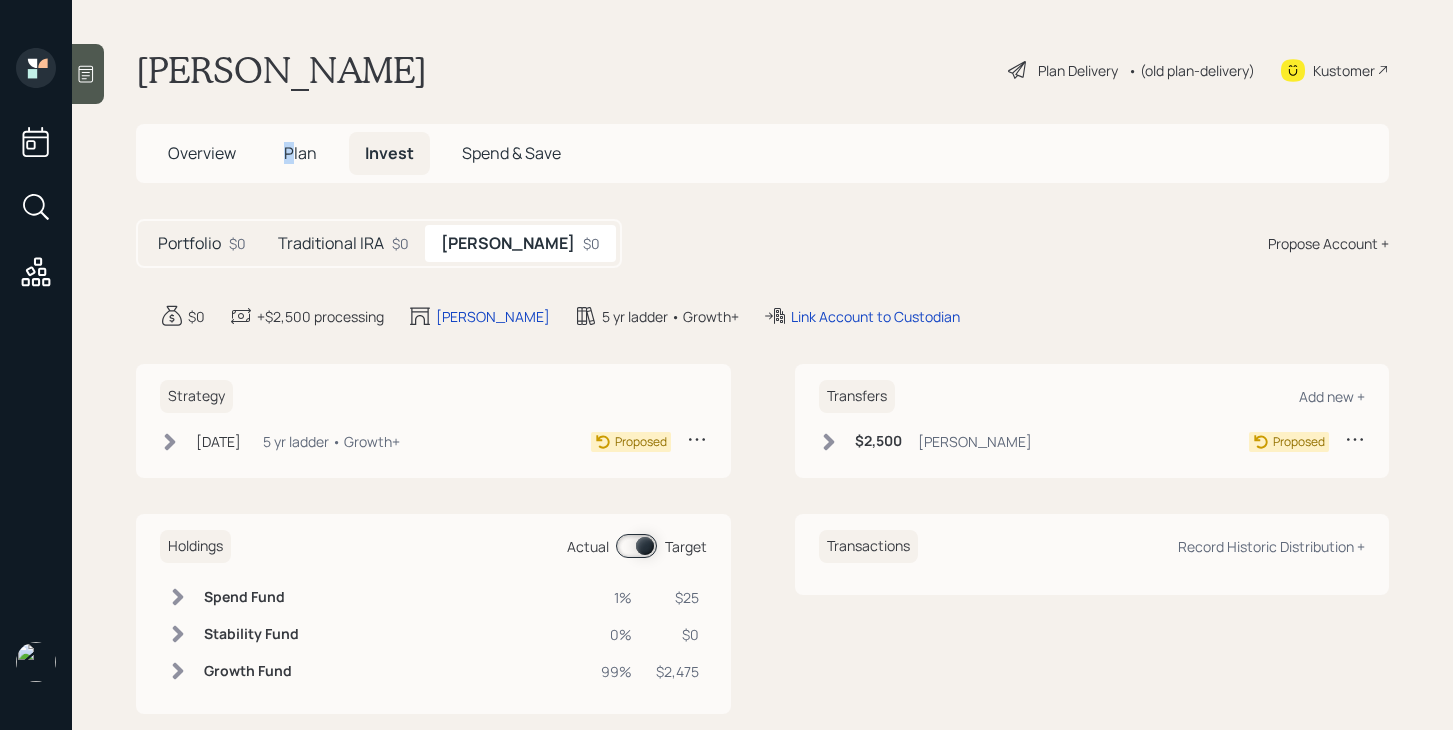 click on "Plan" at bounding box center (300, 153) 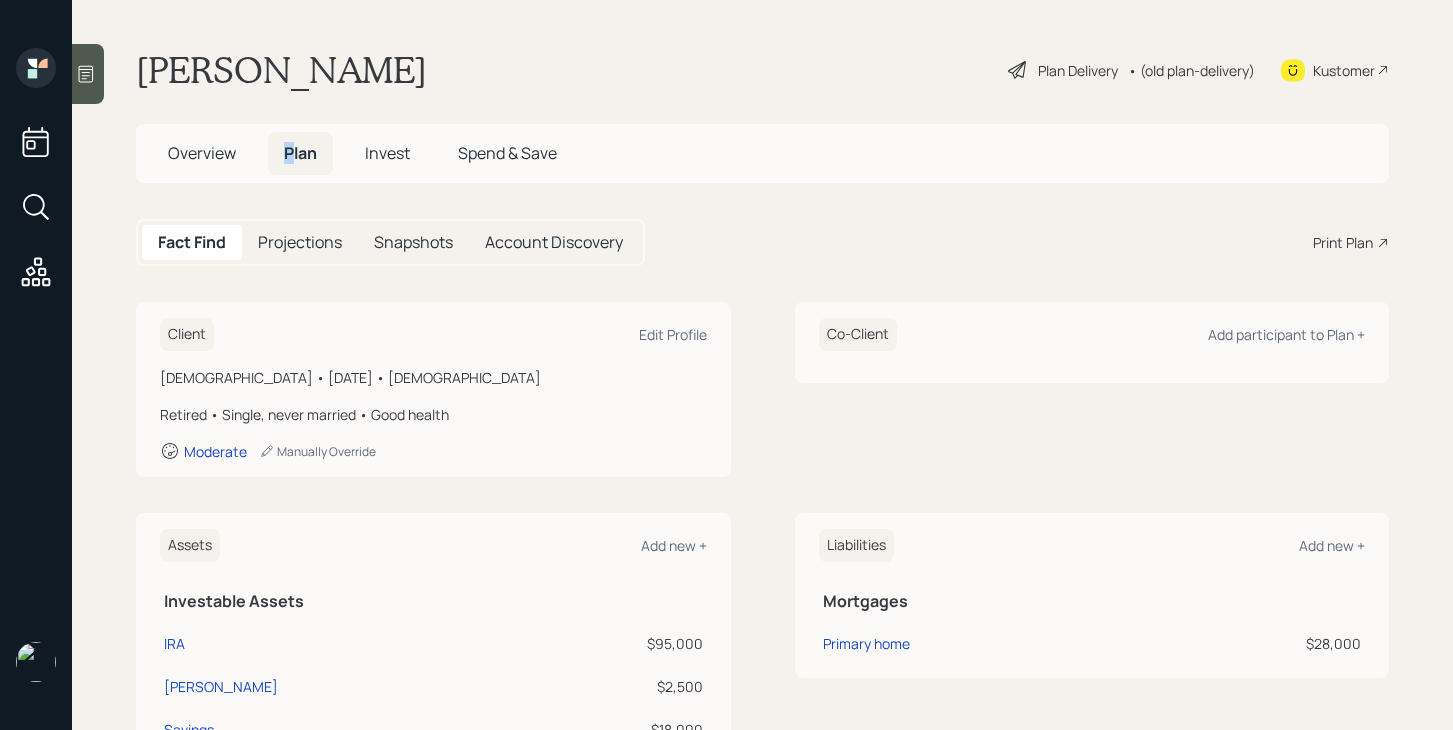click on "Plan" at bounding box center (300, 153) 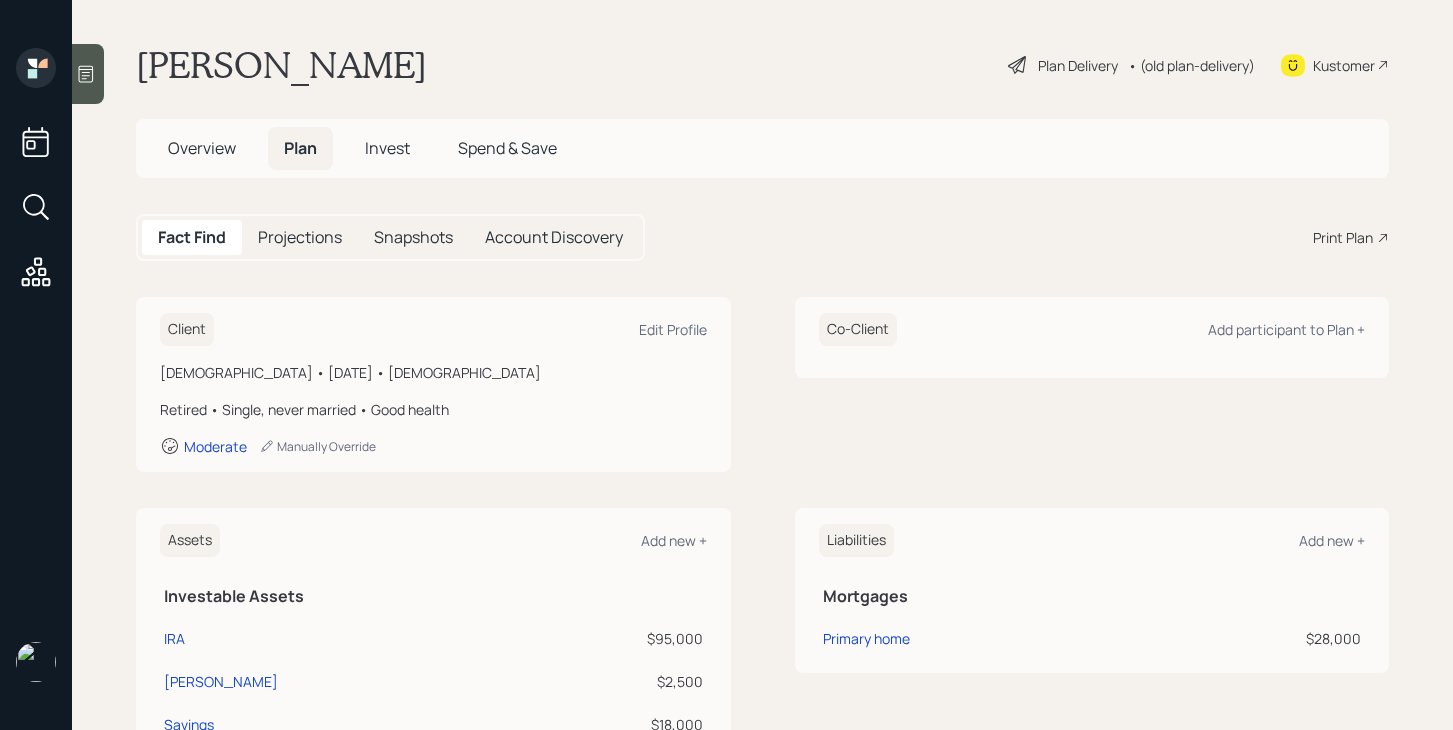 scroll, scrollTop: 0, scrollLeft: 0, axis: both 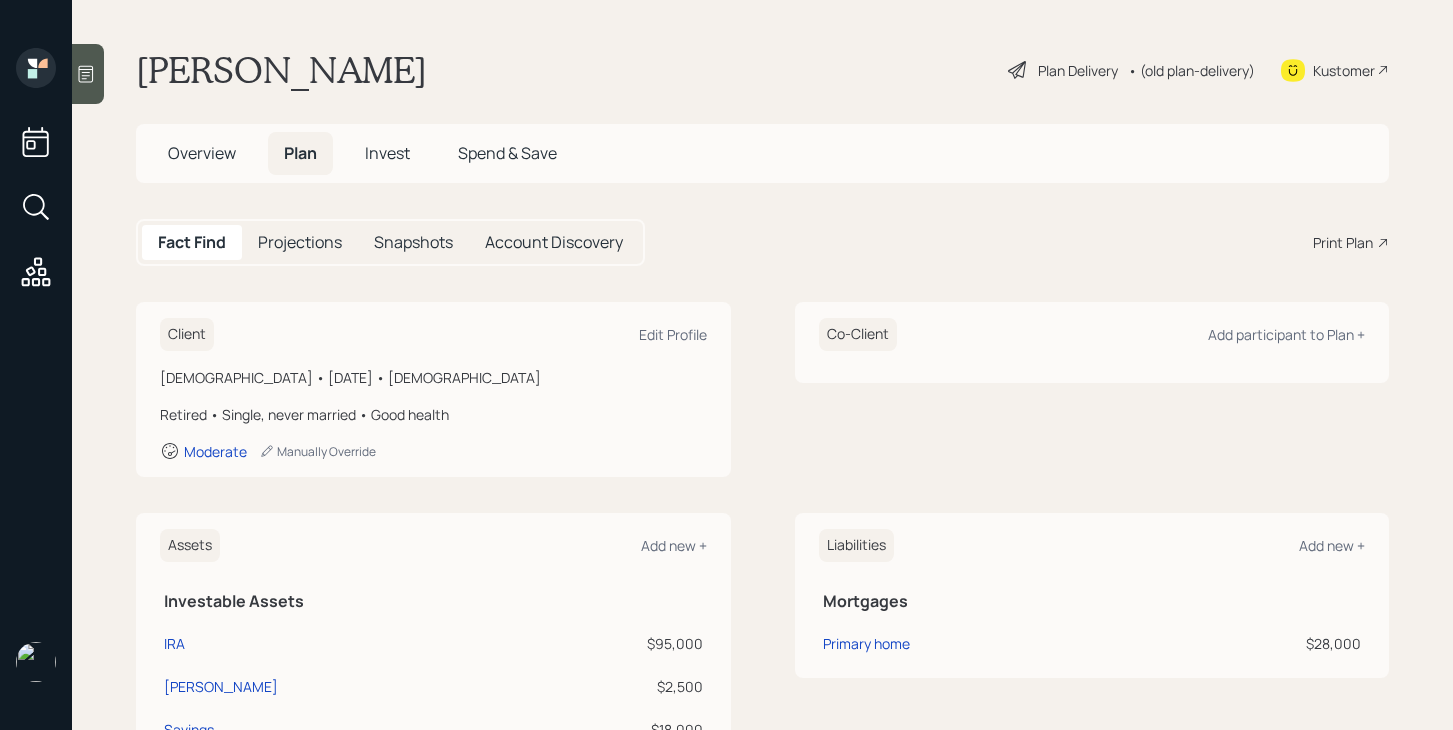 click on "Overview" at bounding box center (202, 153) 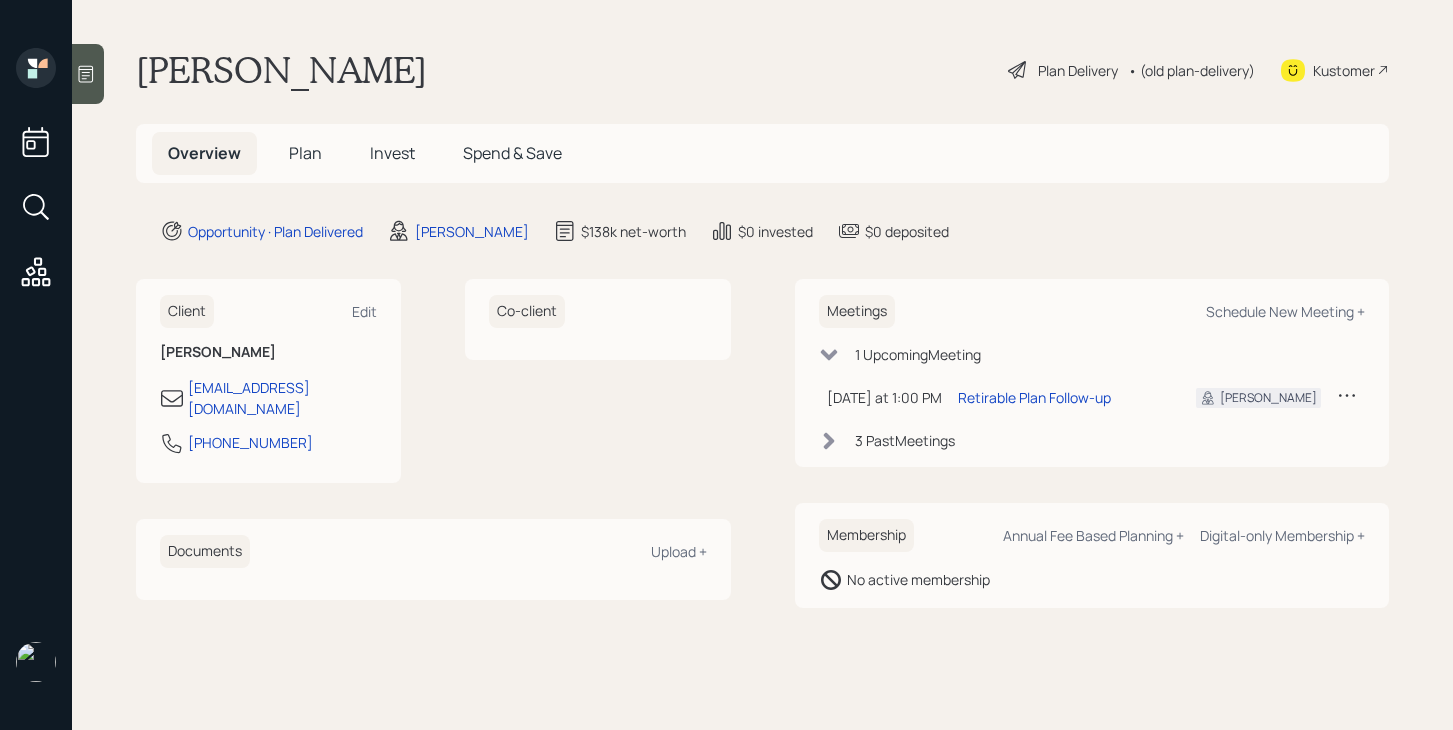 click on "Plan" at bounding box center [305, 153] 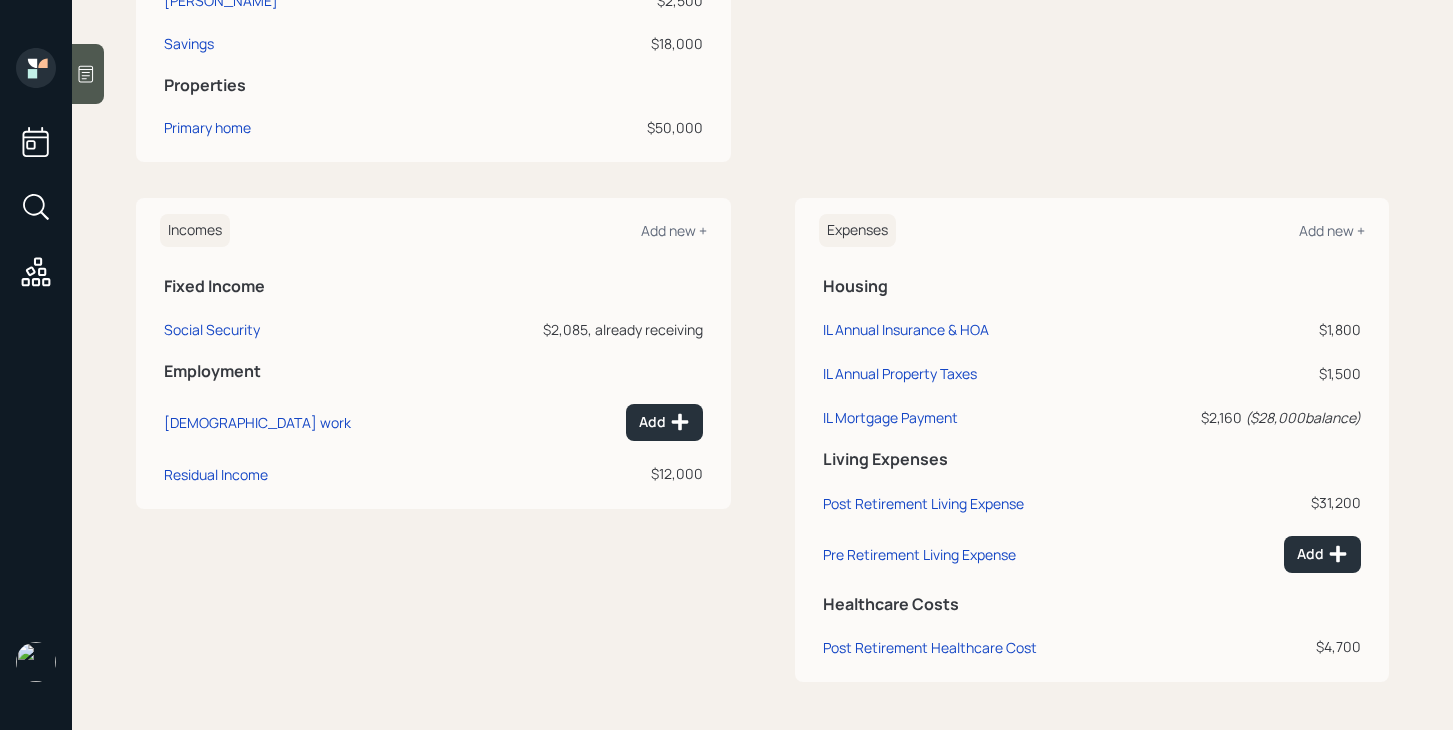 scroll, scrollTop: 0, scrollLeft: 0, axis: both 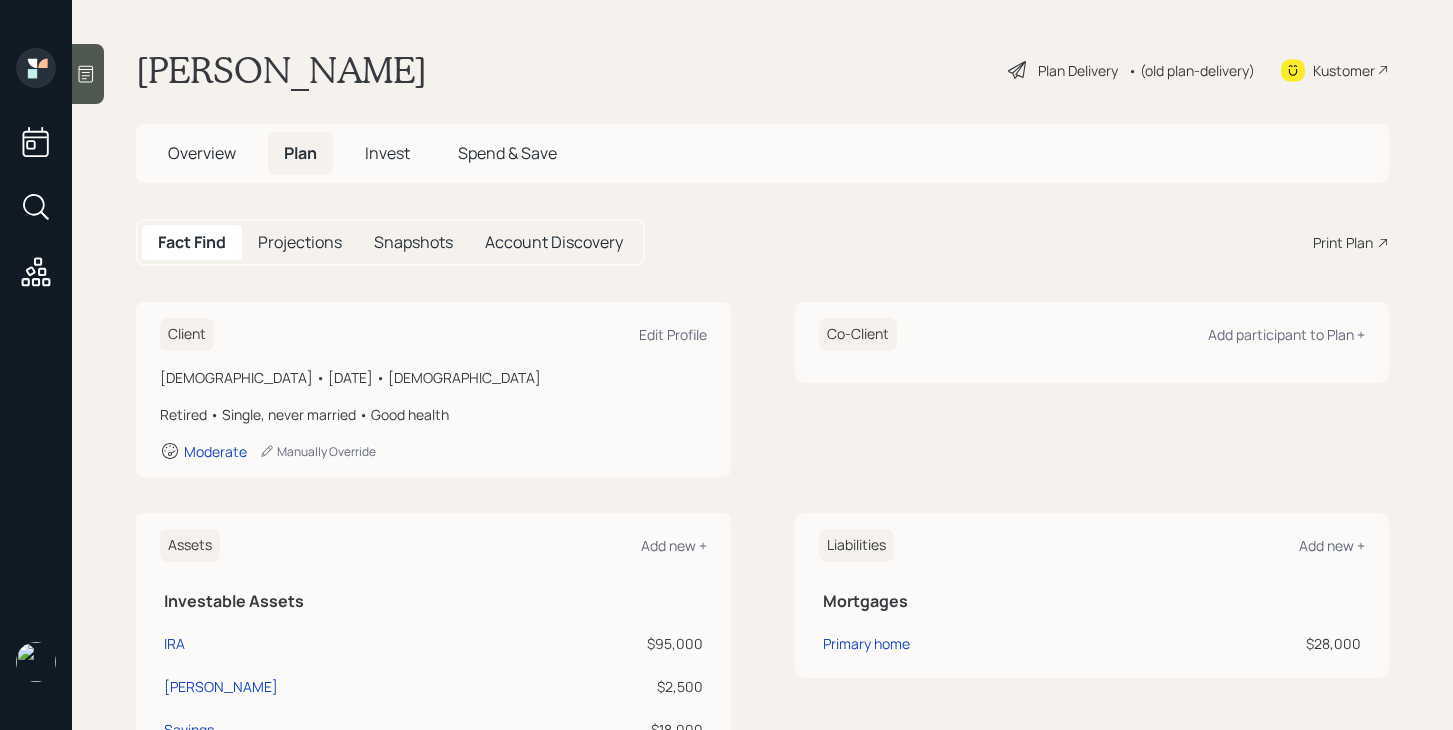 click on "Invest" at bounding box center [387, 153] 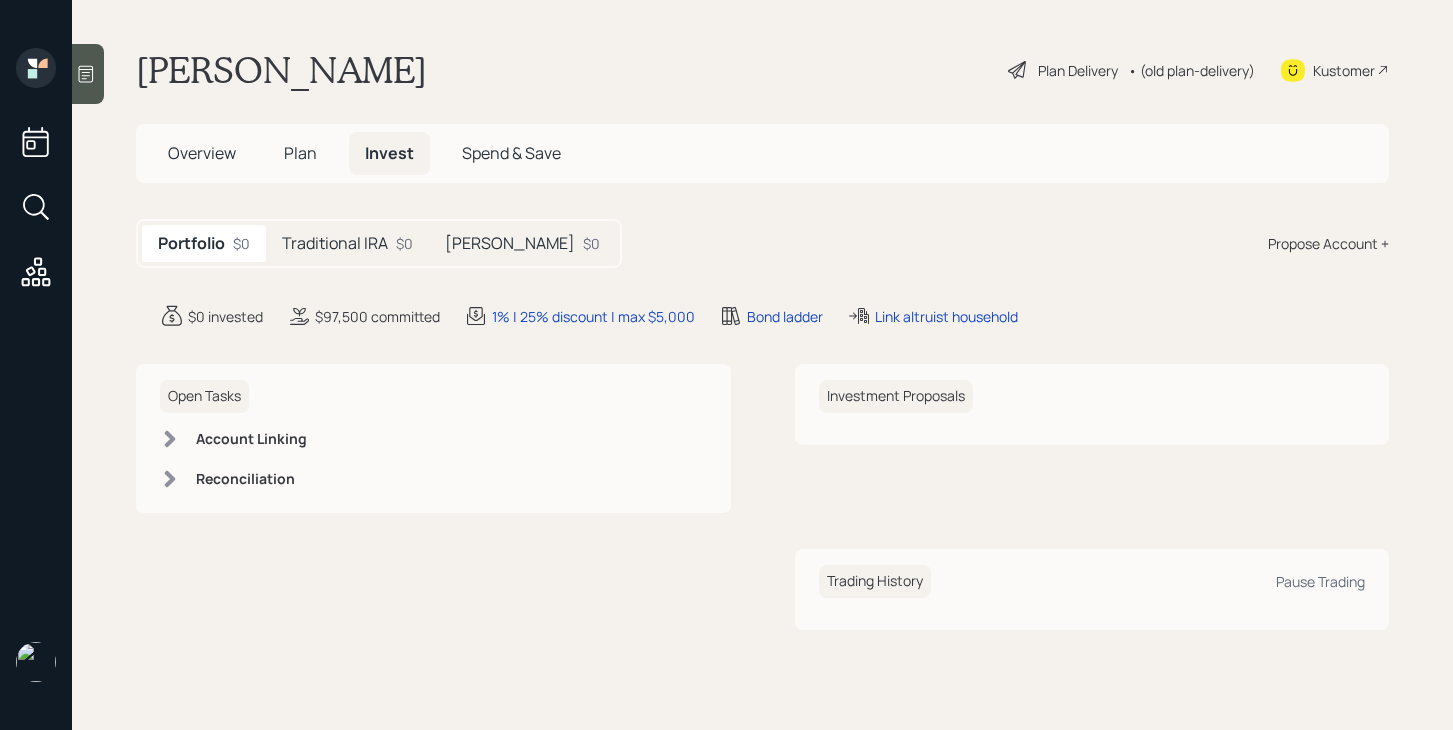 click on "Traditional IRA" at bounding box center (335, 243) 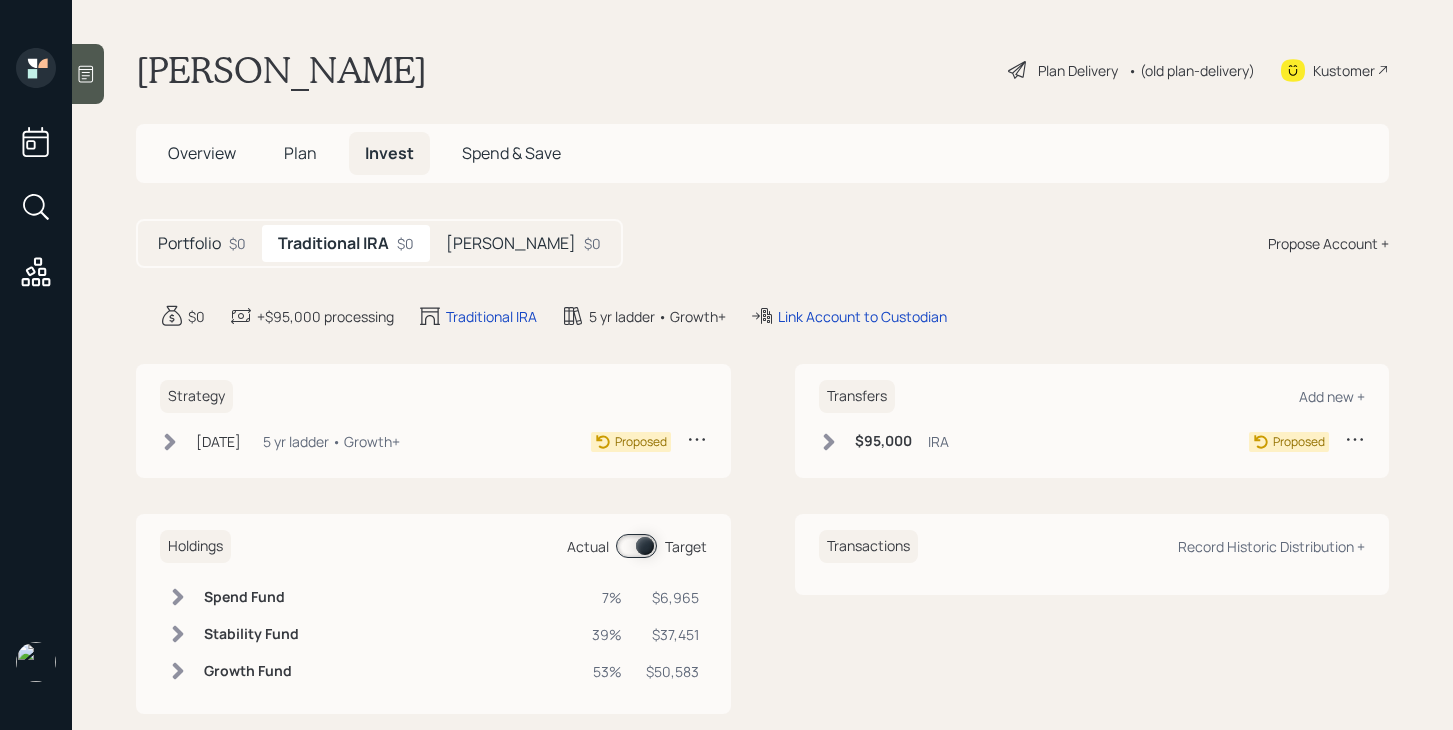 click on "$0" at bounding box center (592, 243) 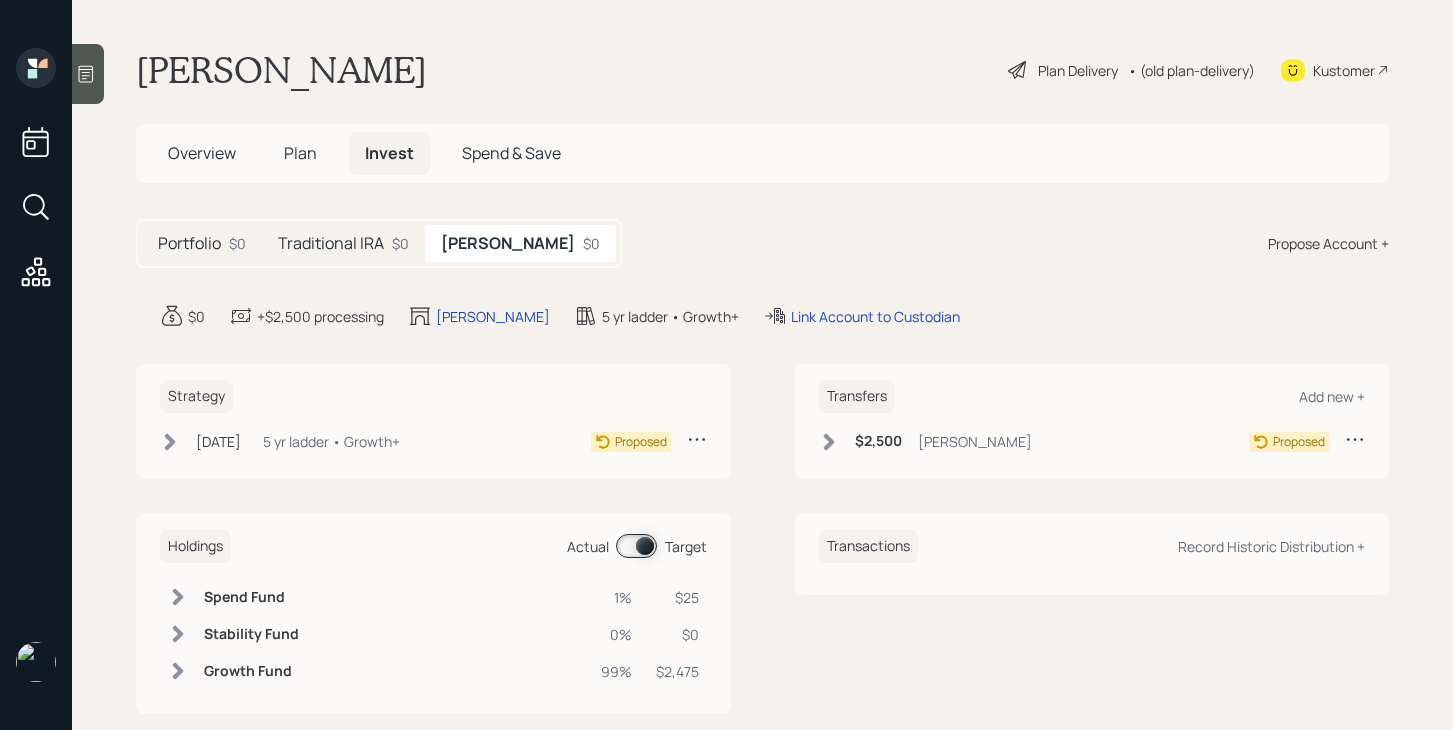 click on "Traditional IRA" at bounding box center [331, 243] 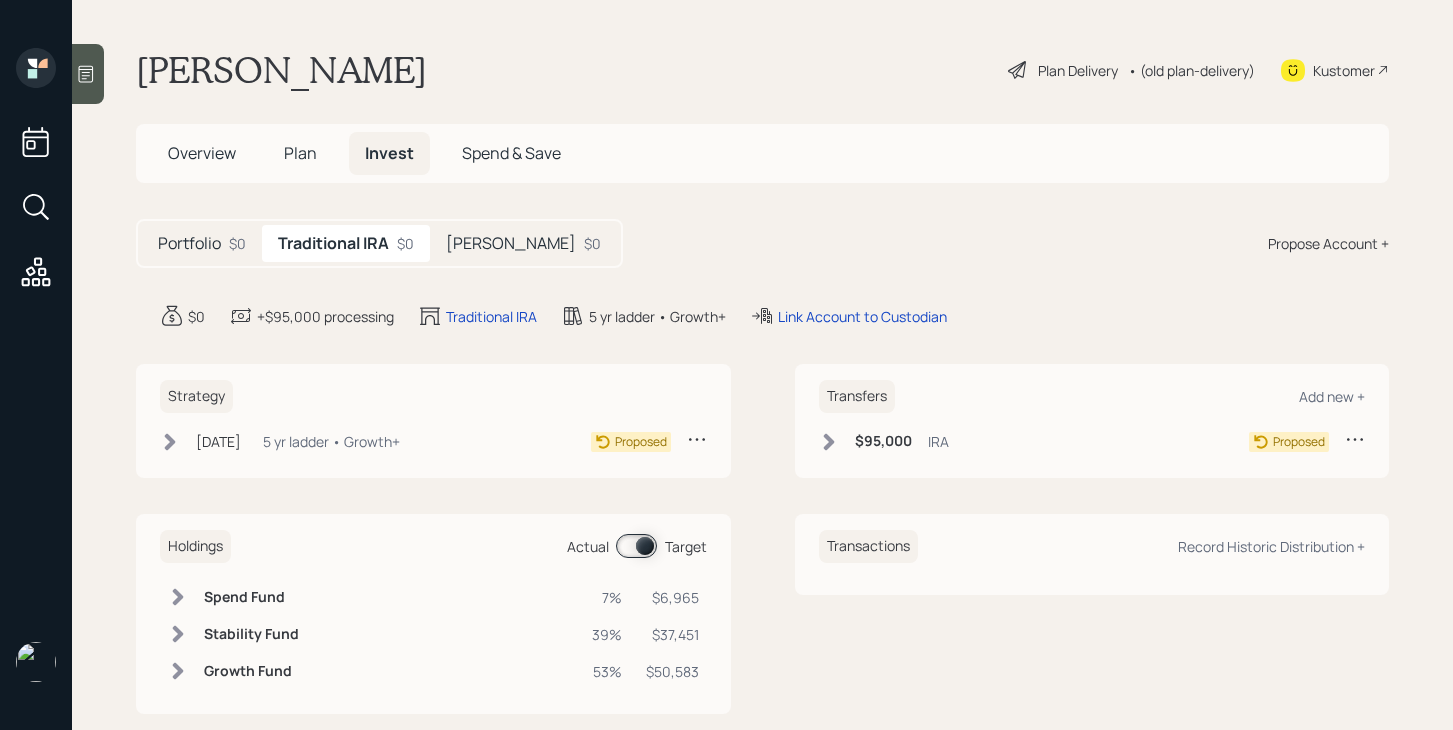click on "Portfolio" at bounding box center (189, 243) 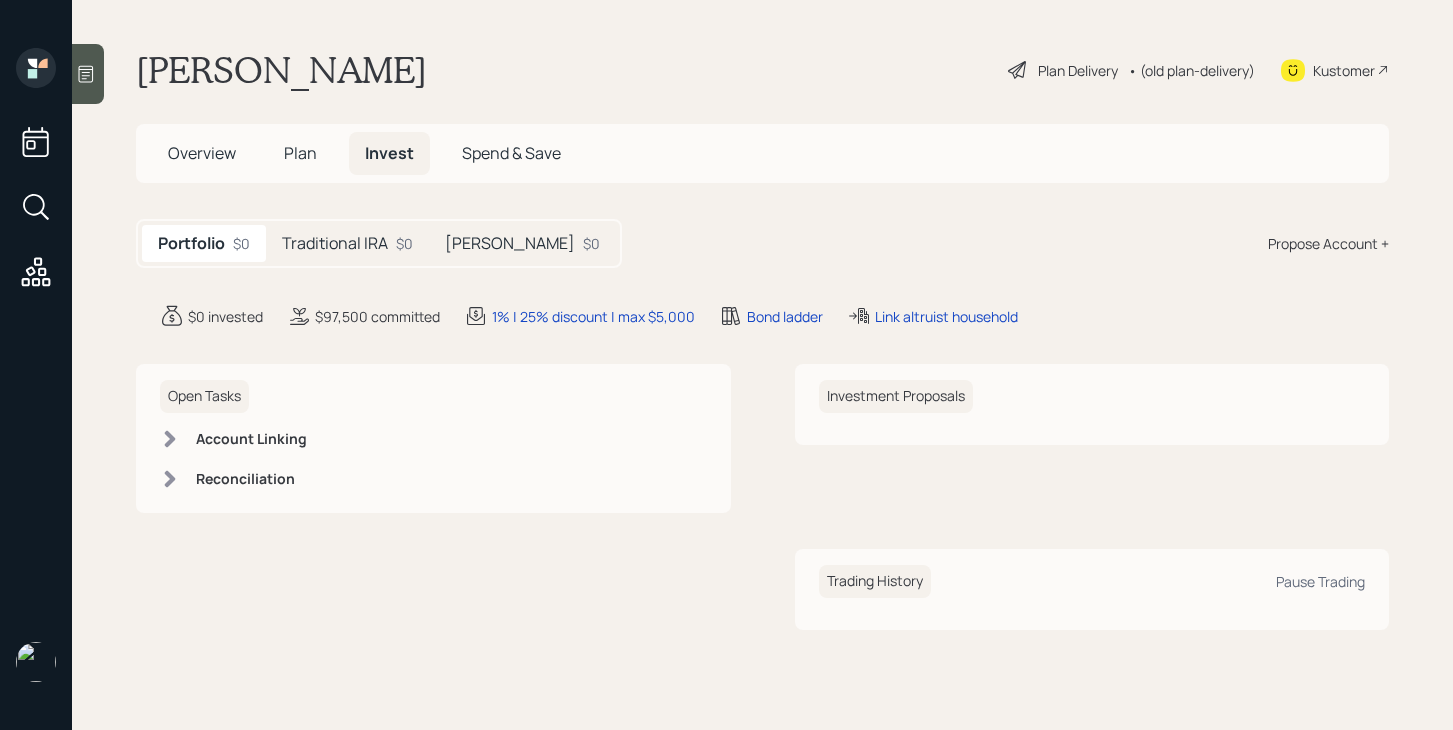 click on "Overview" at bounding box center [202, 153] 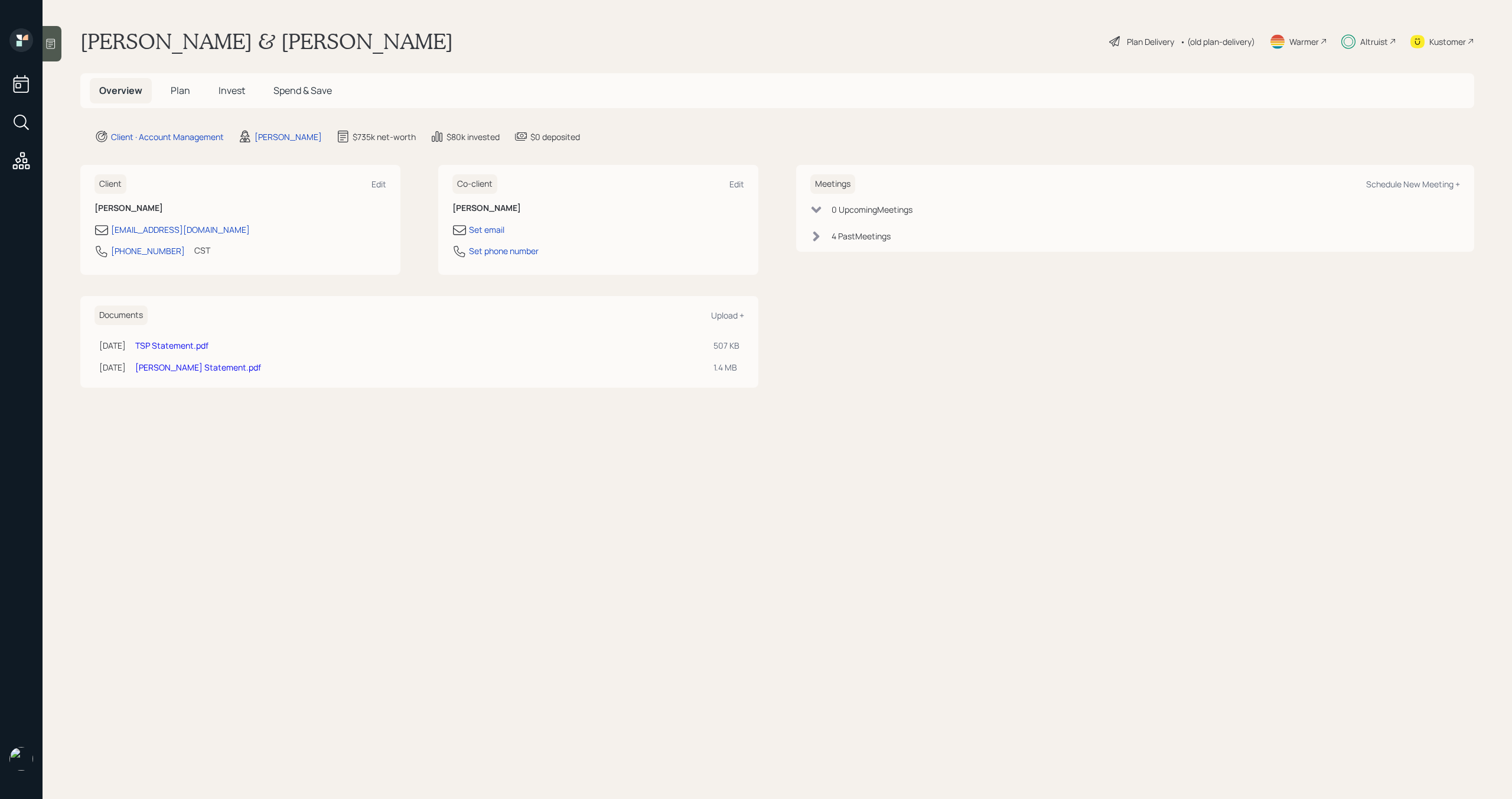 scroll, scrollTop: 0, scrollLeft: 0, axis: both 